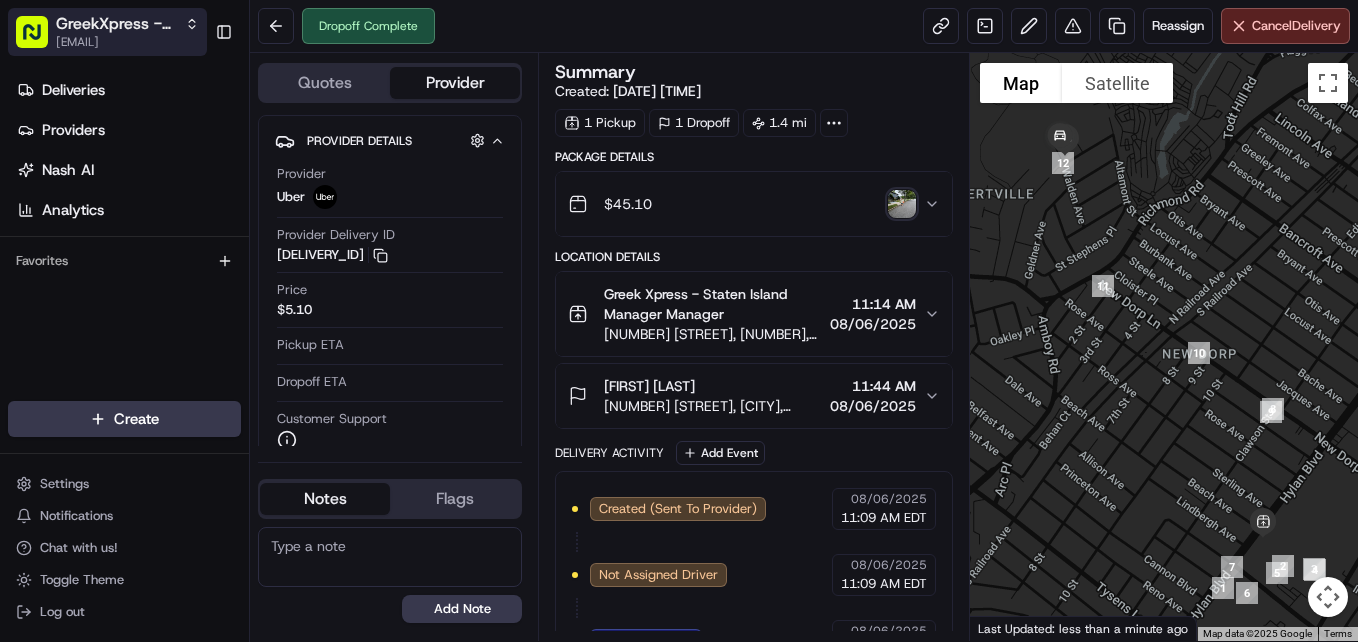 scroll, scrollTop: 0, scrollLeft: 0, axis: both 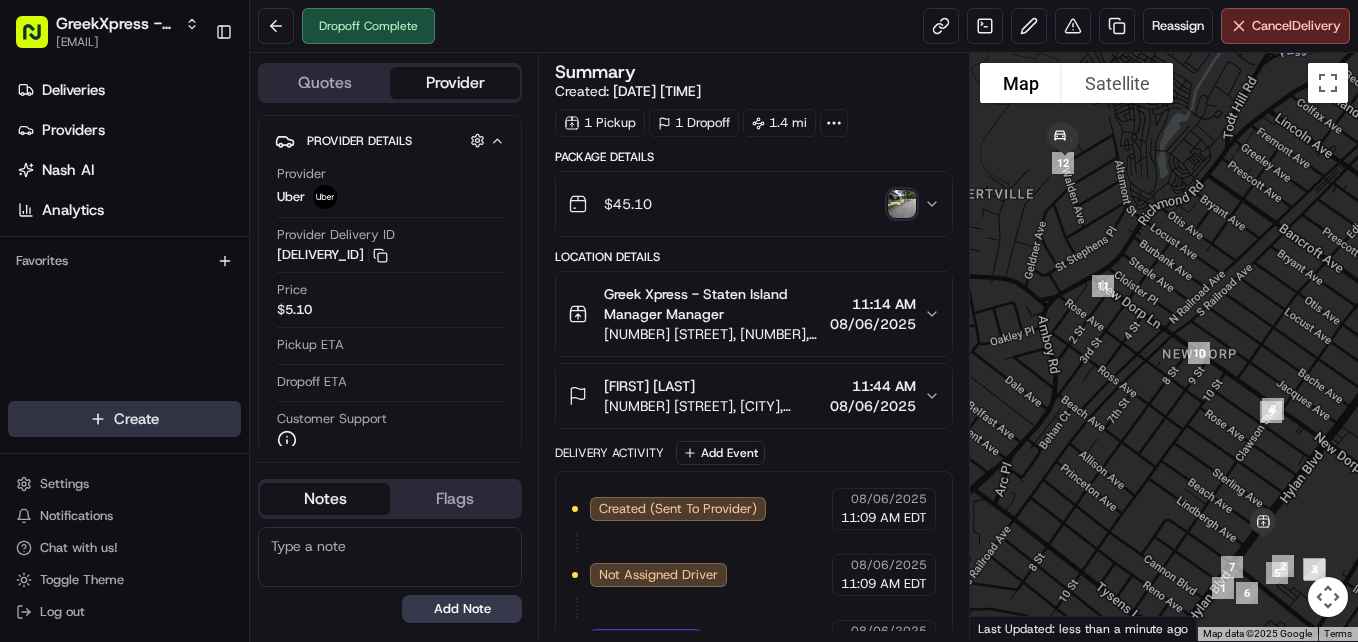 click on "GreekXpress - Staten Island [EMAIL] Toggle Sidebar Deliveries Providers Nash AI Analytics Favorites Main Menu Members & Organization Organization Users Roles Preferences Customization Tracking Orchestration Automations Dispatch Strategy Locations Pickup Locations Dropoff Locations Billing Billing Refund Requests Integrations Notification Triggers Webhooks API Keys Request Logs Create Settings Notifications Chat with us! Toggle Theme Log out Dropoff Complete Reassign Cancel Delivery Quotes Provider Provider Details Hidden ( 1 ) Provider Uber Provider Delivery ID [DELIVERY_ID] Copy del_zPc3PaP0RS-JZstVXkjwkA [DELIVERY_ID] Price $5.10 Pickup ETA Dropoff ETA Customer Support Driver Details Hidden ( 6 ) Name [FIRST] [LAST] Pickup Phone Number [PHONE] Dropoff Phone Number [PHONE] Tip $5.00 Type car Make GMC Model Terrain Color white Notes Flags [EMAIL] [EMAIL] Add Note [EMAIL] [EMAIL] Add Flag Summary Created: 1 Pickup" at bounding box center (679, 321) 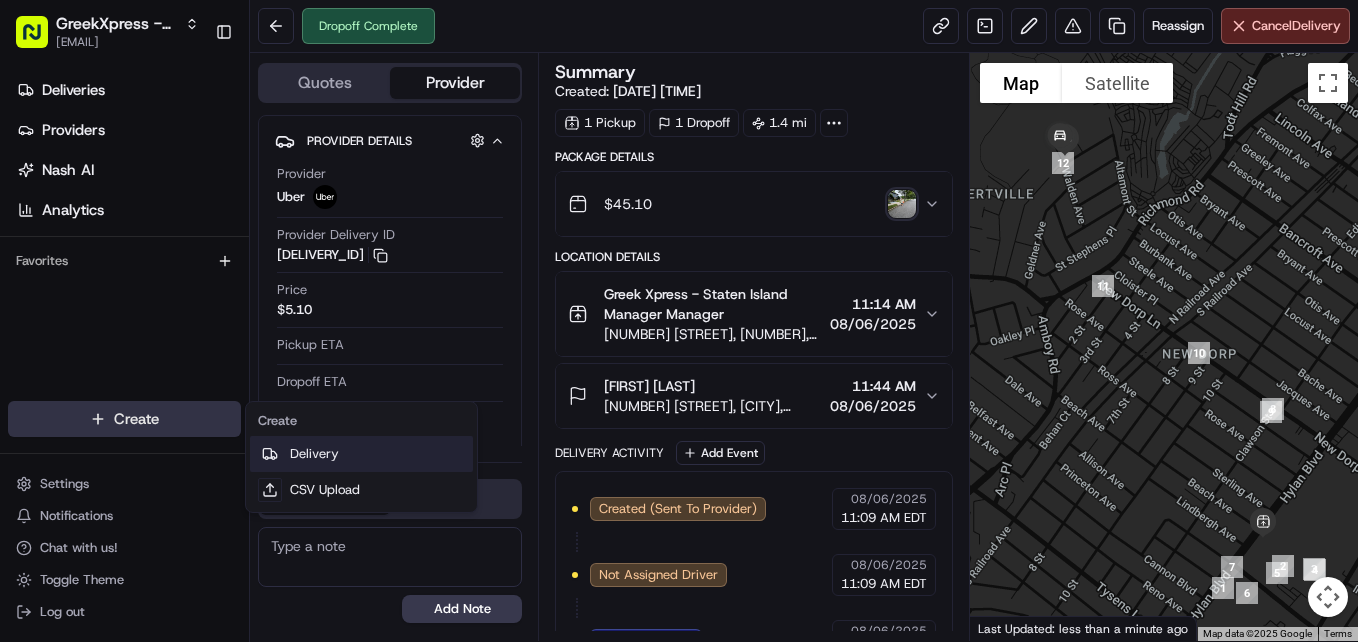 click on "Delivery" at bounding box center [361, 454] 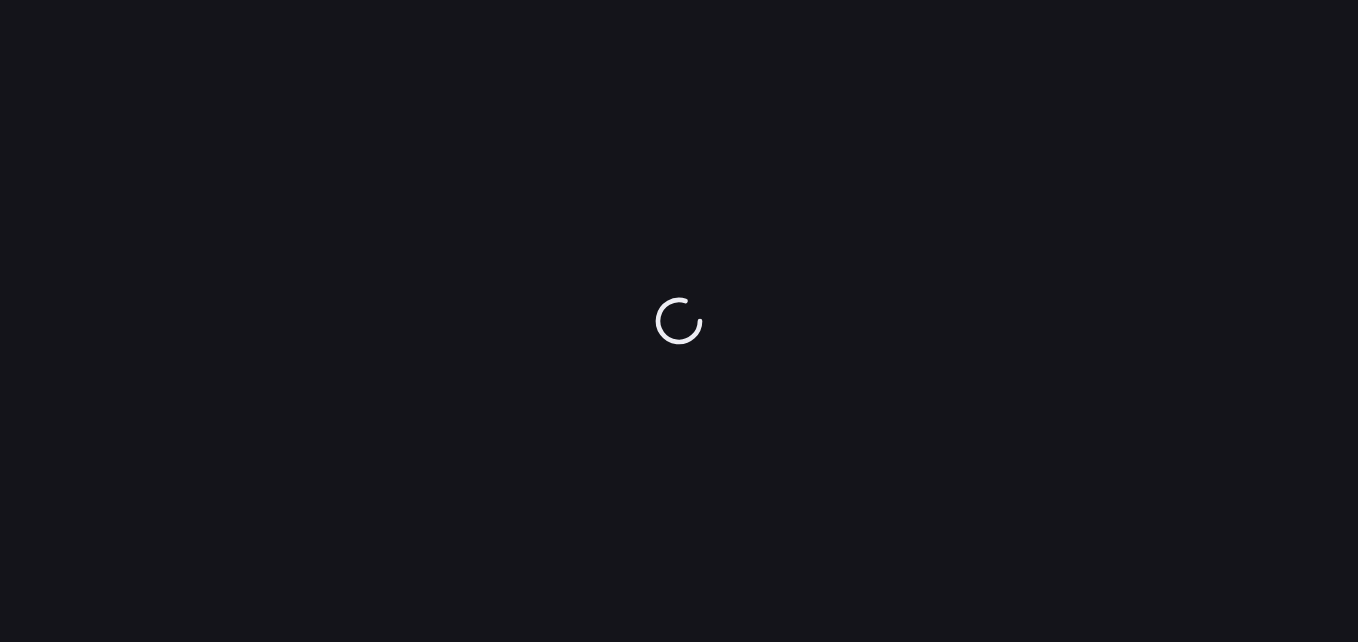 scroll, scrollTop: 0, scrollLeft: 0, axis: both 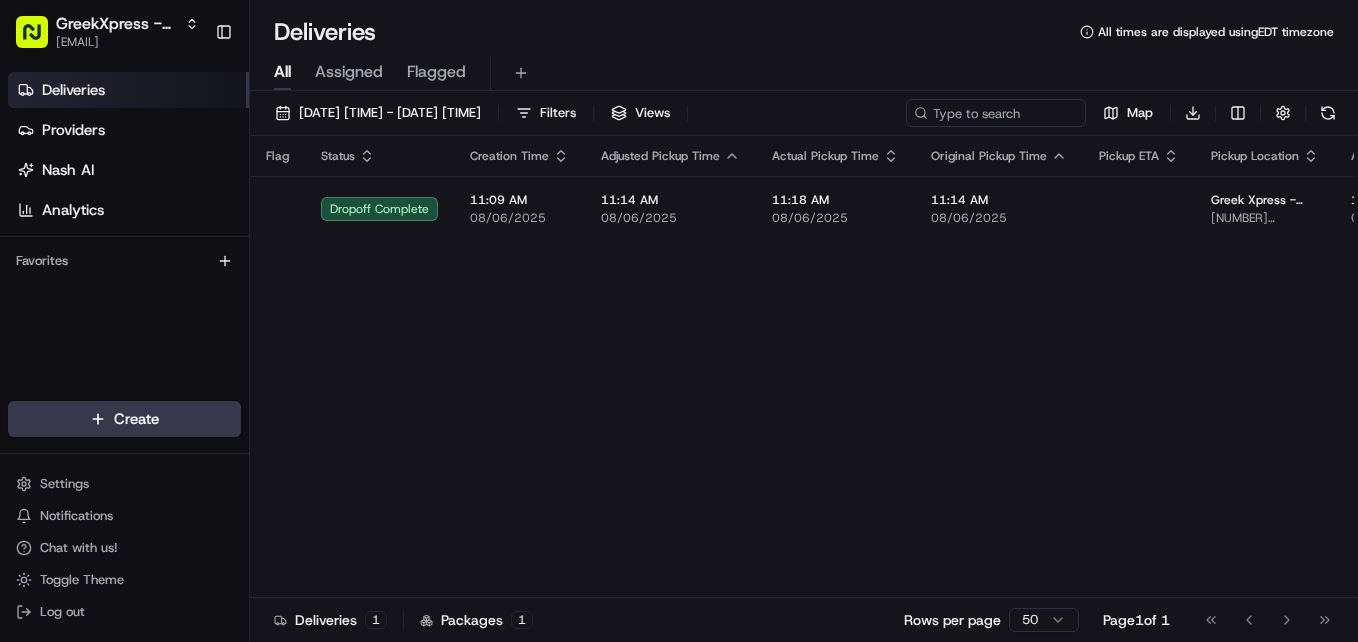 click on "GreekXpress - Staten Island [EMAIL] Toggle Sidebar Deliveries Providers Nash AI Analytics Favorites Main Menu Members & Organization Organization Users Roles Preferences Customization Tracking Orchestration Automations Dispatch Strategy Locations Pickup Locations Dropoff Locations Billing Billing Refund Requests Integrations Notification Triggers Webhooks API Keys Request Logs Create Settings Notifications Chat with us! Toggle Theme Log out Deliveries All times are displayed using EDT timezone All Assigned Flagged [DATE] [TIME] - [DATE] [TIME] Filters Views Map Download Flag Status Creation Time Adjusted Pickup Time Actual Pickup Time Original Pickup Time Pickup ETA Pickup Location Adjusted Dropoff Time Actual Dropoff Time Original Dropoff Time Dropoff ETA Dropoff Location Provider Driving Distance Reference Id Tag Action Dropoff Complete 11:09 AM [DATE] 11:14 AM [DATE] 11:18 AM [DATE] 11:14 AM [DATE] Greek Xpress - [CITY] 11:36 AM [DATE]" at bounding box center (679, 321) 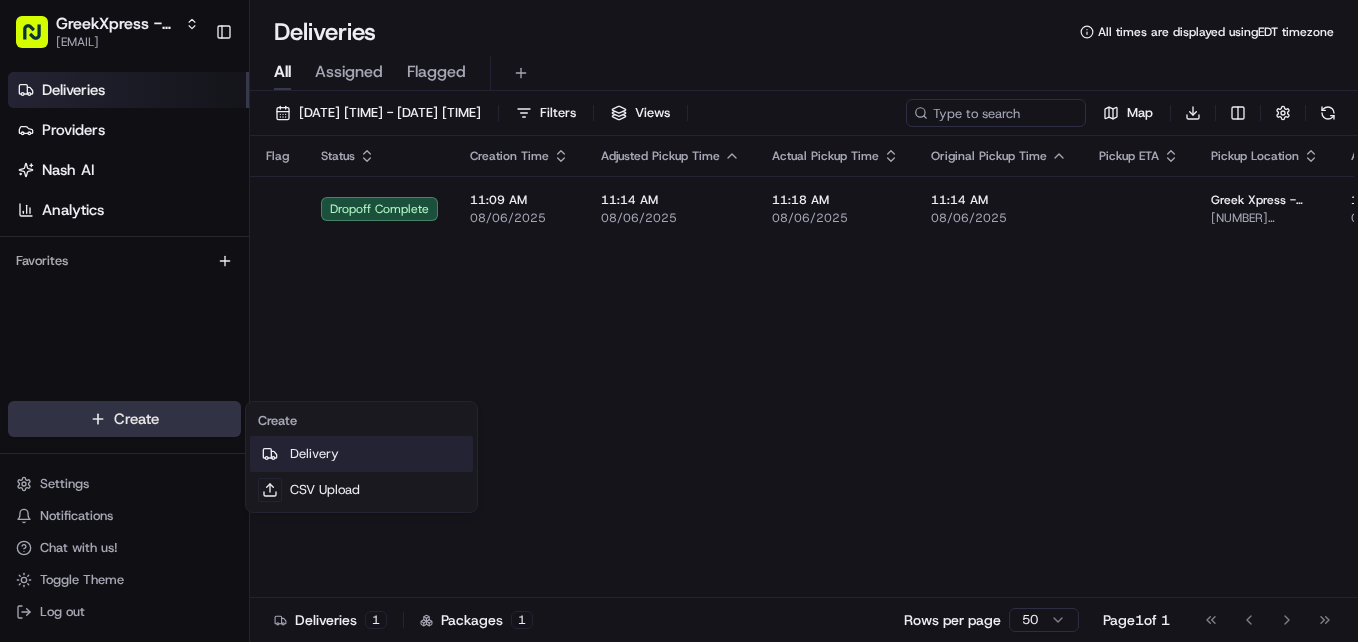 click on "Delivery" at bounding box center (361, 454) 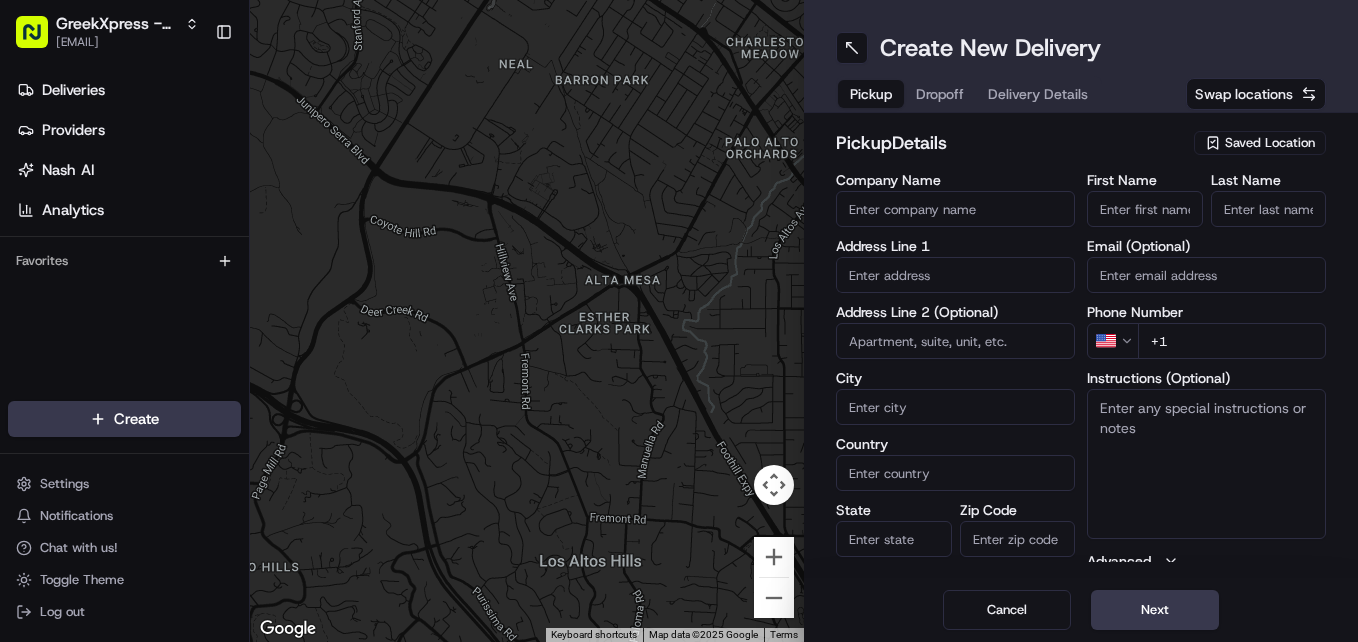 click on "Saved Location" at bounding box center [1270, 143] 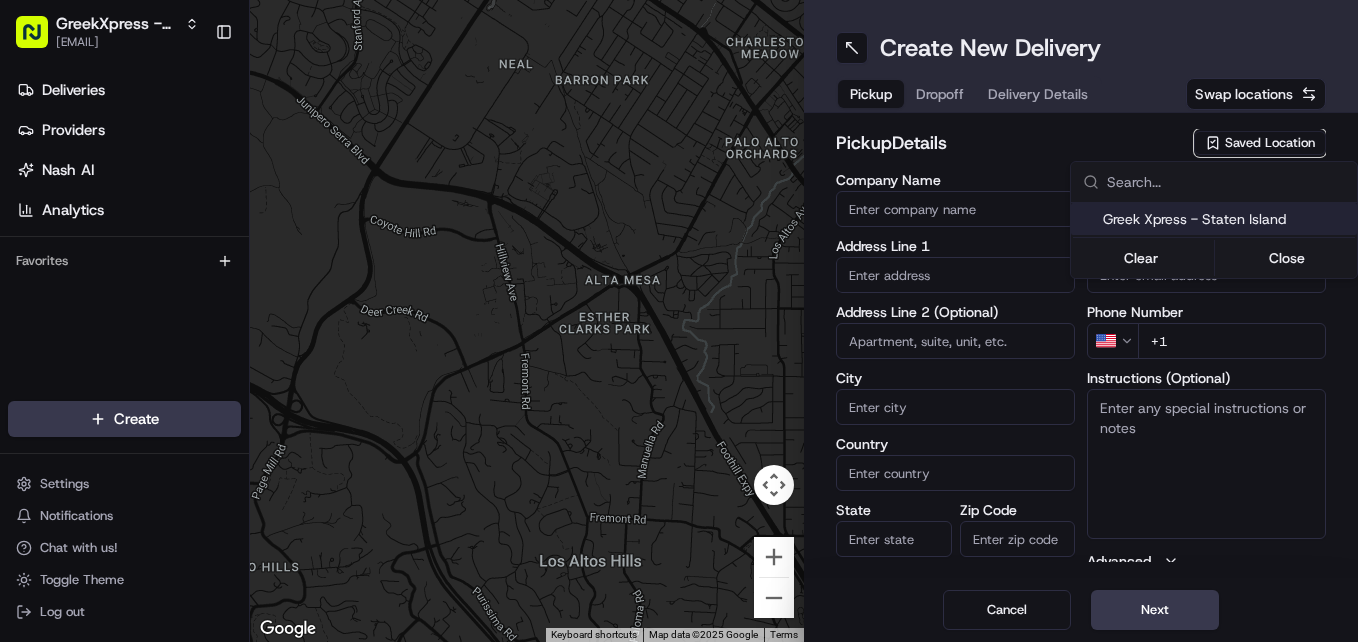 click on "Greek Xpress - Staten Island" at bounding box center (1226, 219) 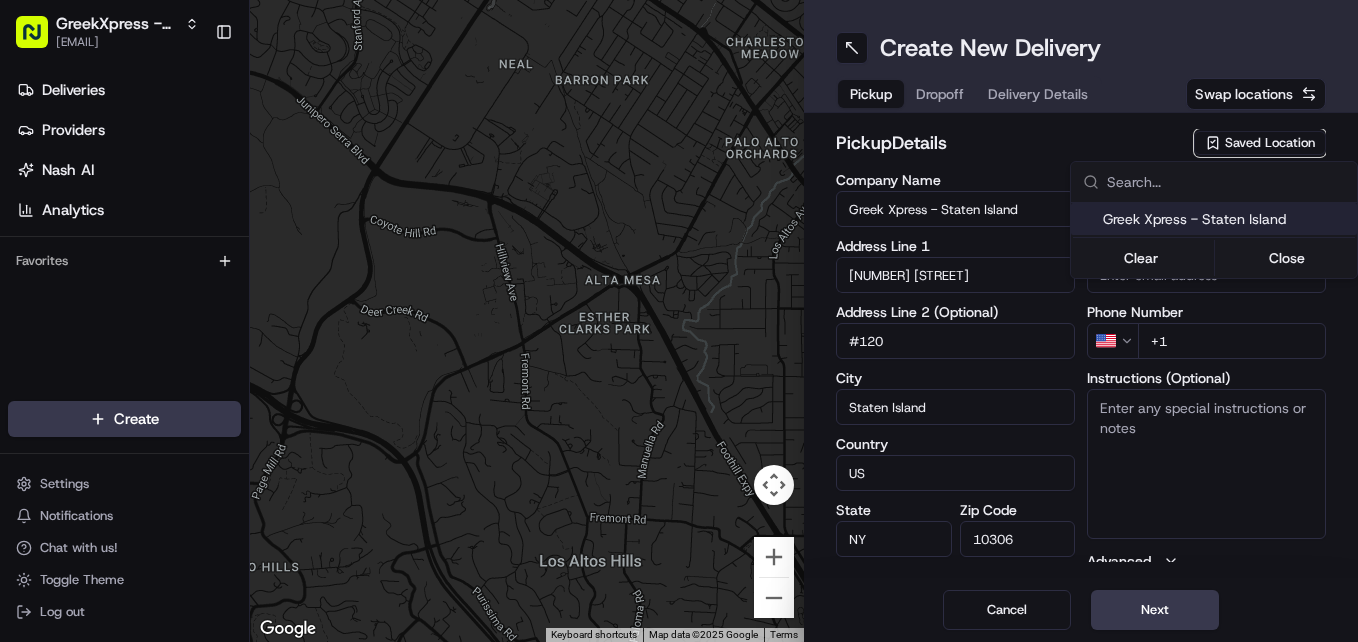 type on "+1 [PHONE]" 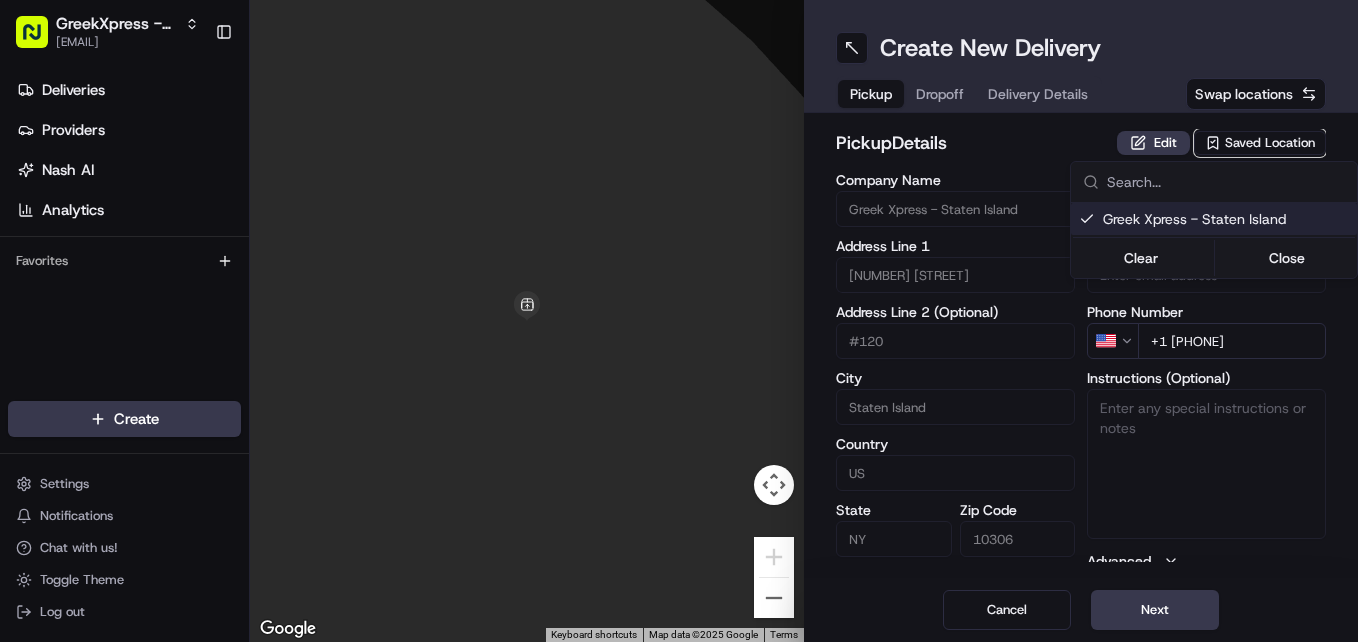 click on "GreekXpress - Staten Island [EMAIL] Toggle Sidebar Deliveries Providers Nash AI Analytics Favorites Main Menu Members & Organization Organization Users Roles Preferences Customization Tracking Orchestration Automations Dispatch Strategy Locations Pickup Locations Dropoff Locations Billing Billing Refund Requests Integrations Notification Triggers Webhooks API Keys Request Logs Create Settings Notifications Chat with us! Toggle Theme Log out To navigate the map with touch gestures double-tap and hold your finger on the map, then drag the map. ← Move left → Move right ↑ Move up ↓ Move down + Zoom in - Zoom out Home Jump left by 75% End Jump right by 75% Page Up Jump up by 75% Page Down Jump down by 75% Keyboard shortcuts Map Data Map data ©2025 Google Map data ©2025 Google 2 m Click to toggle between metric and imperial units Terms Report a map error Create New Delivery Pickup Dropoff Delivery Details Swap locations pickup Details Edit Saved Location Company Name #120" at bounding box center [679, 321] 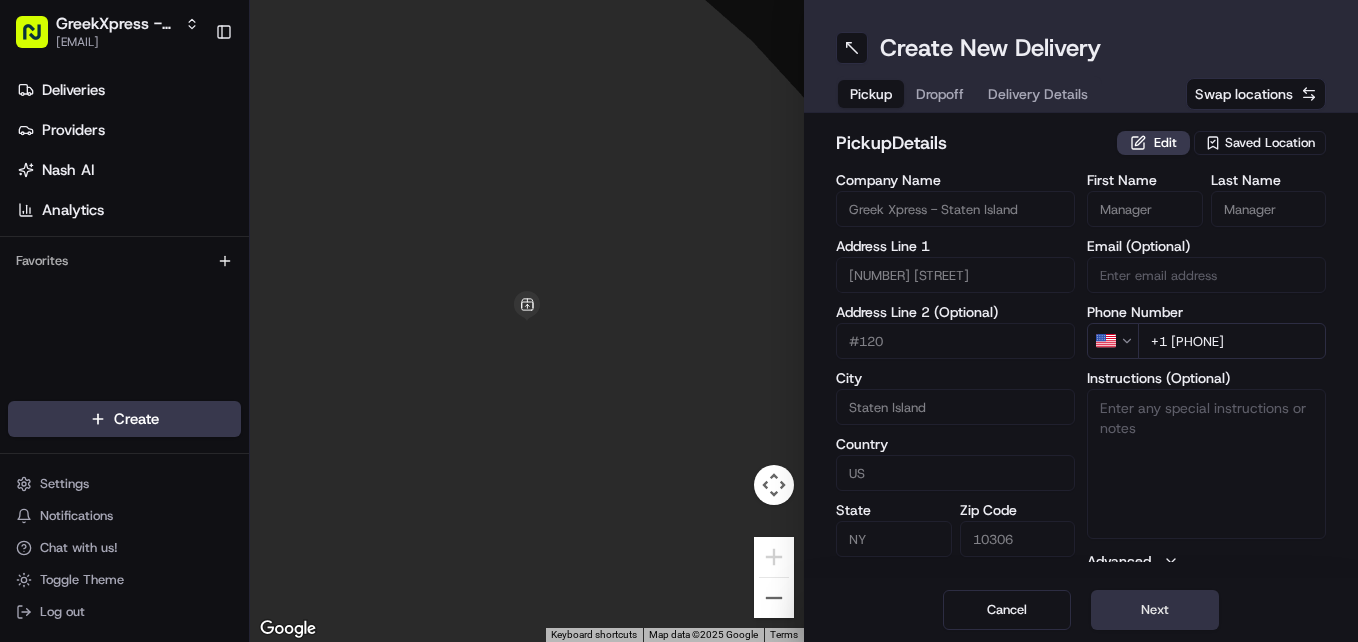 click on "Next" at bounding box center (1155, 610) 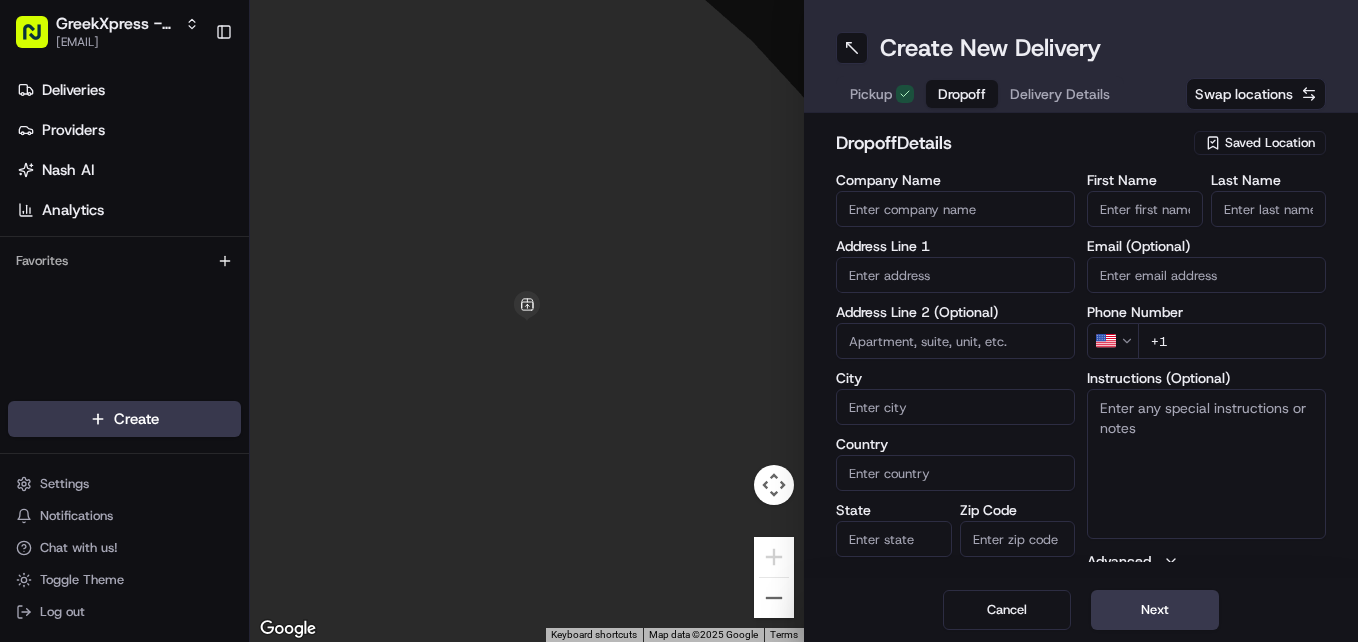 click on "First Name" at bounding box center [1145, 209] 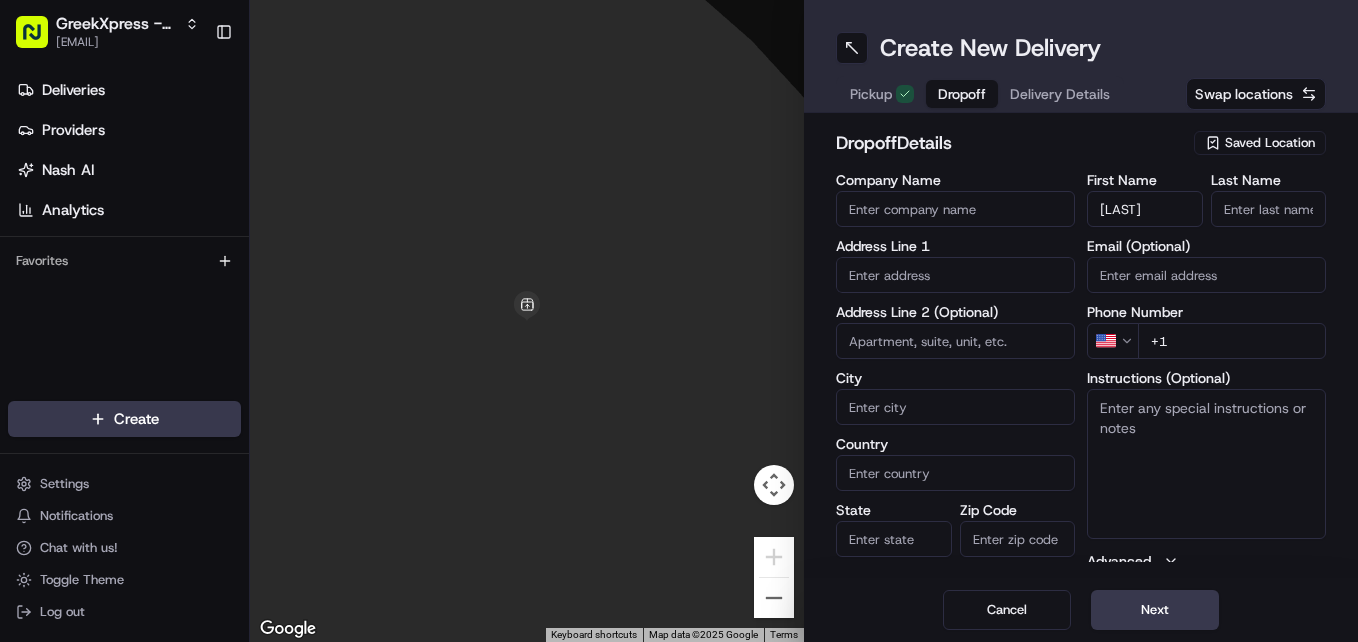 type on "[LAST]" 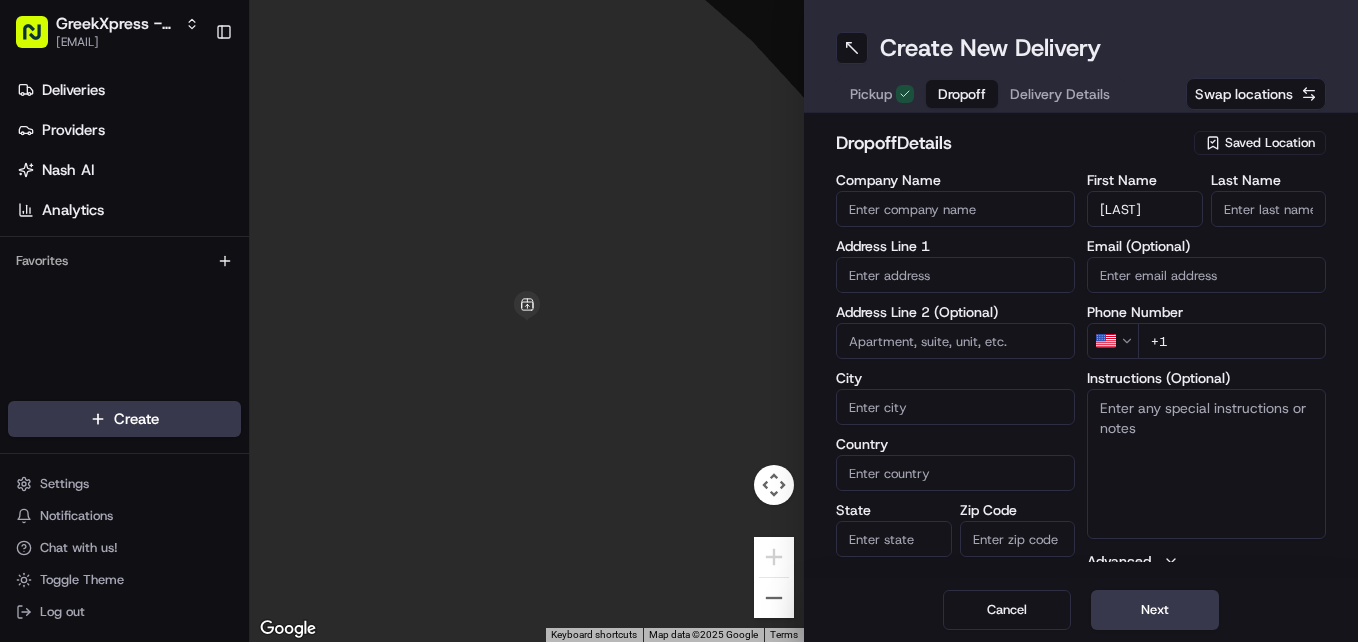 type on "[NUMBER] [STREET]" 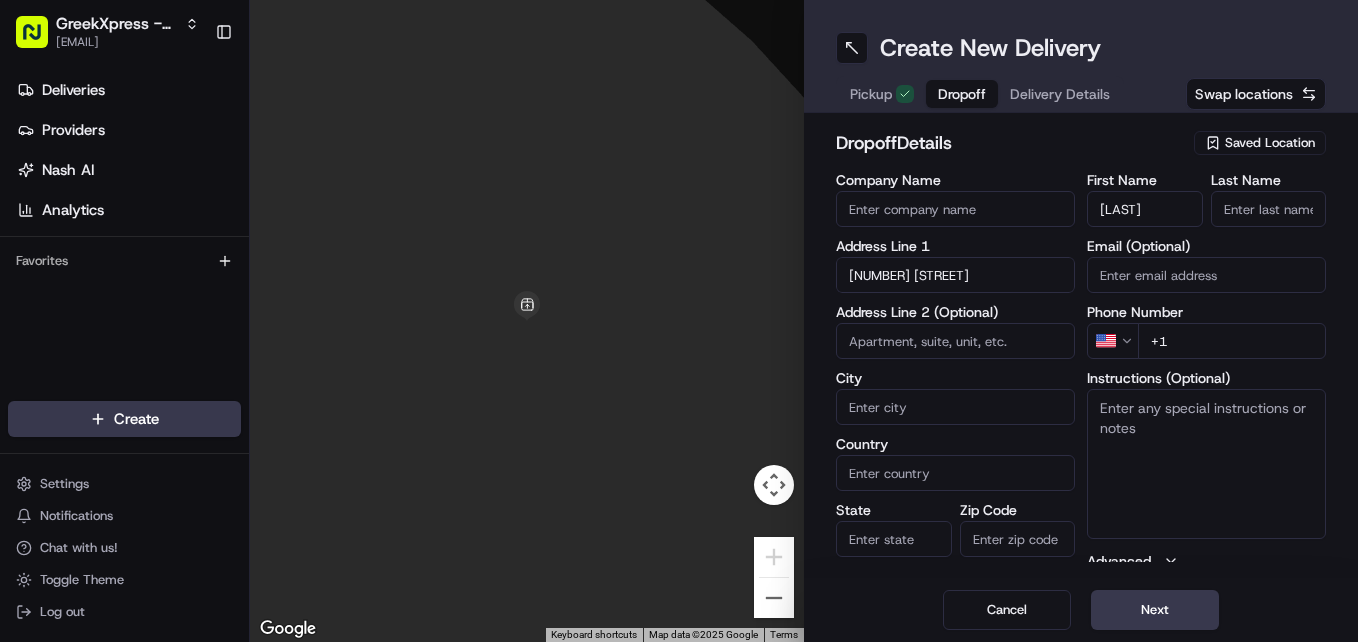 type on "Staten Island" 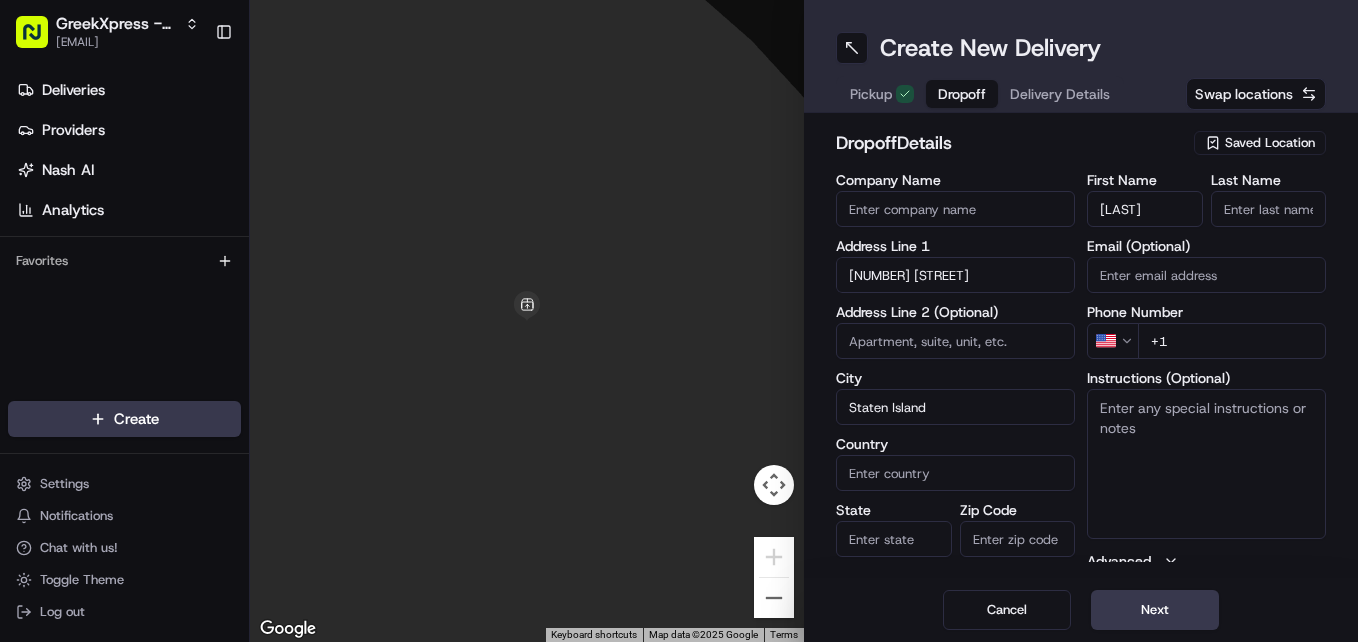 type on "United States" 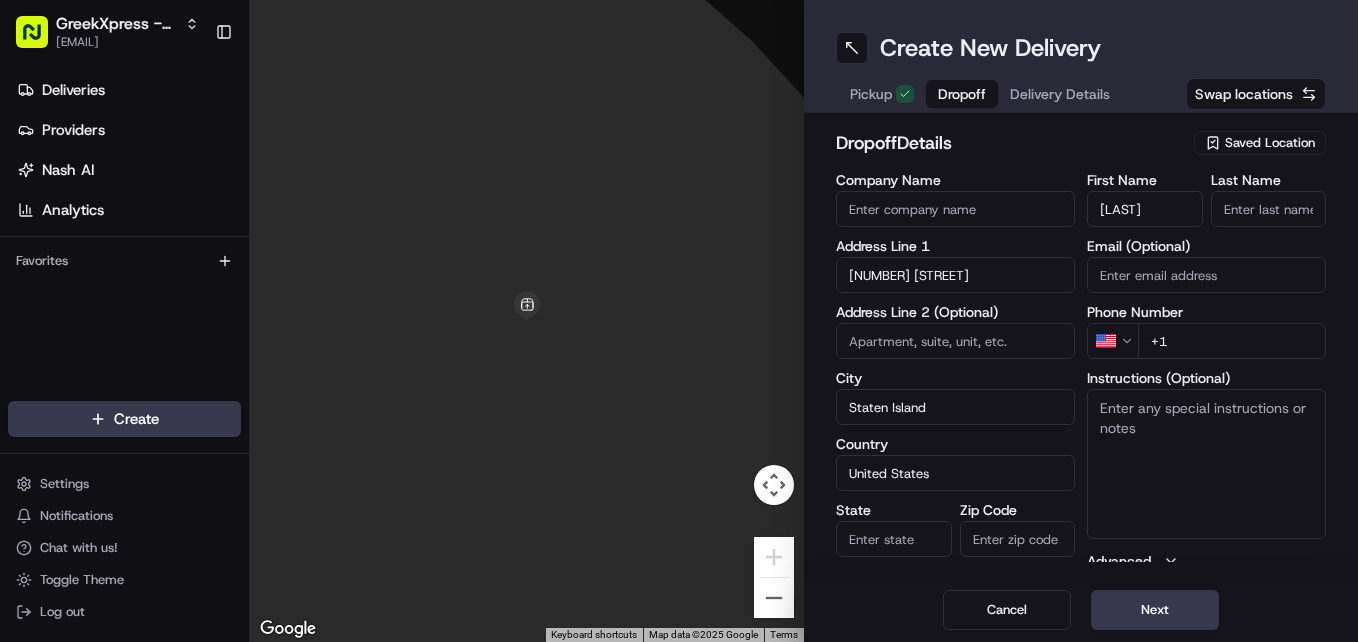 type on "NY" 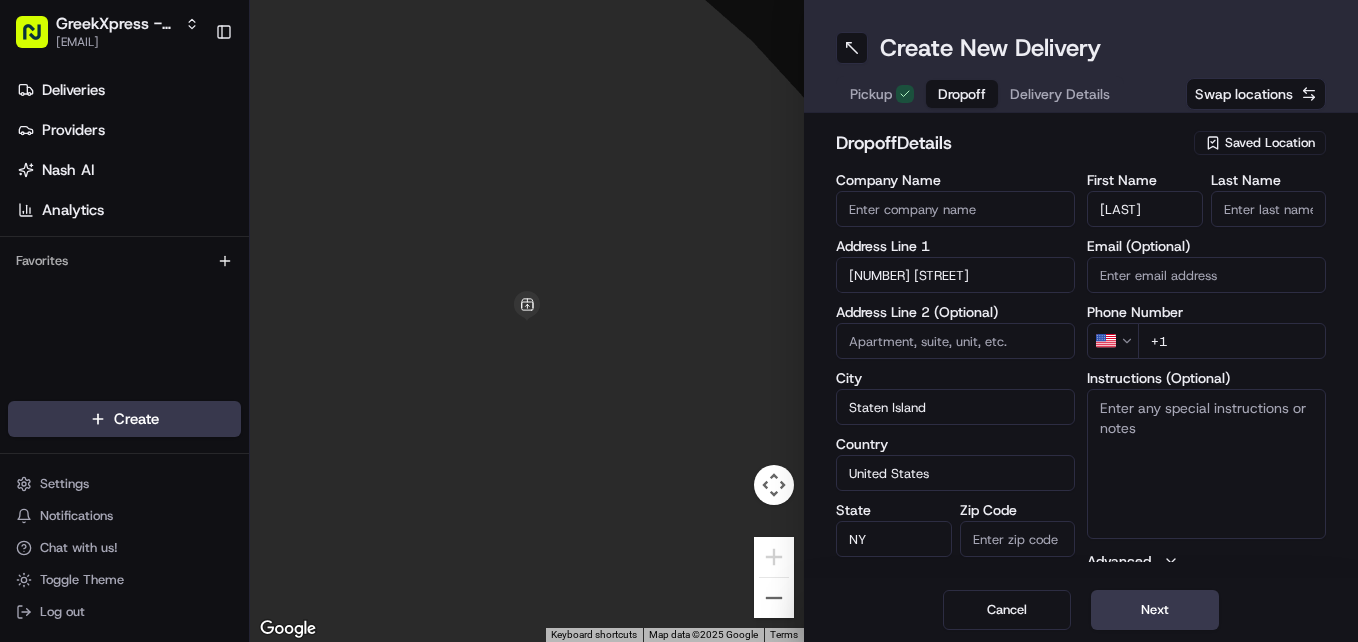 type on "10312" 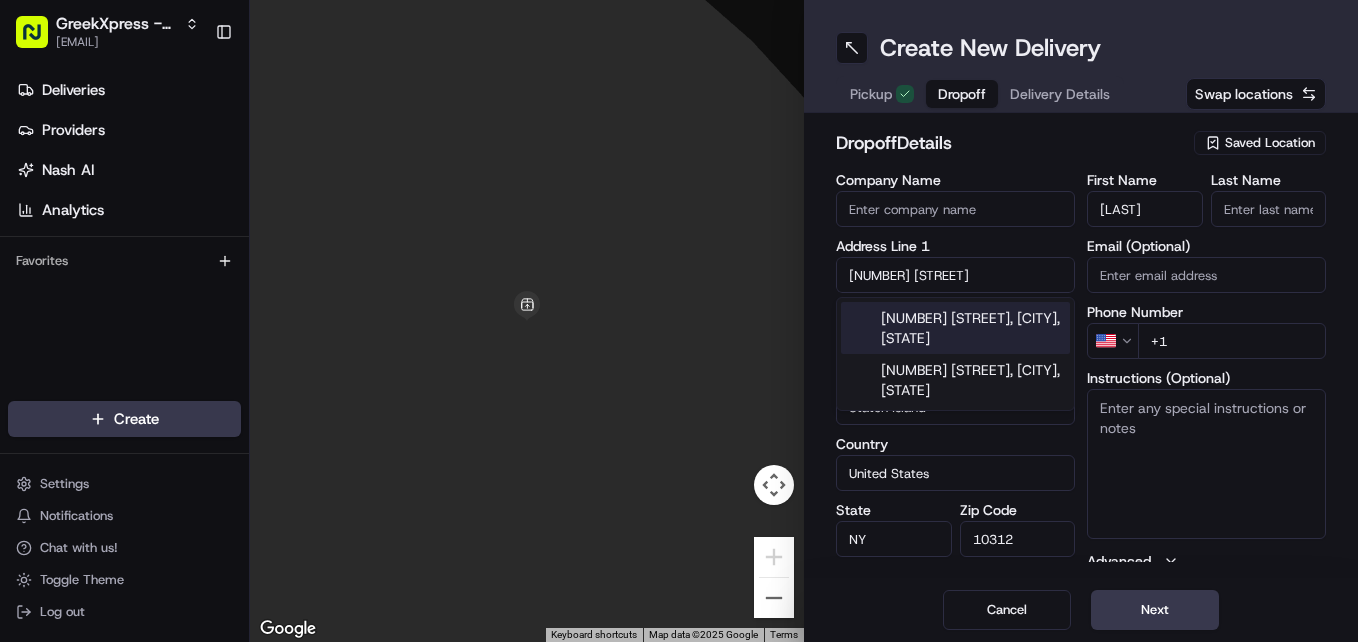click on "First Name vanessa Last Name Email (Optional) Phone Number US +1 Instructions (Optional) Advanced" at bounding box center (1206, 383) 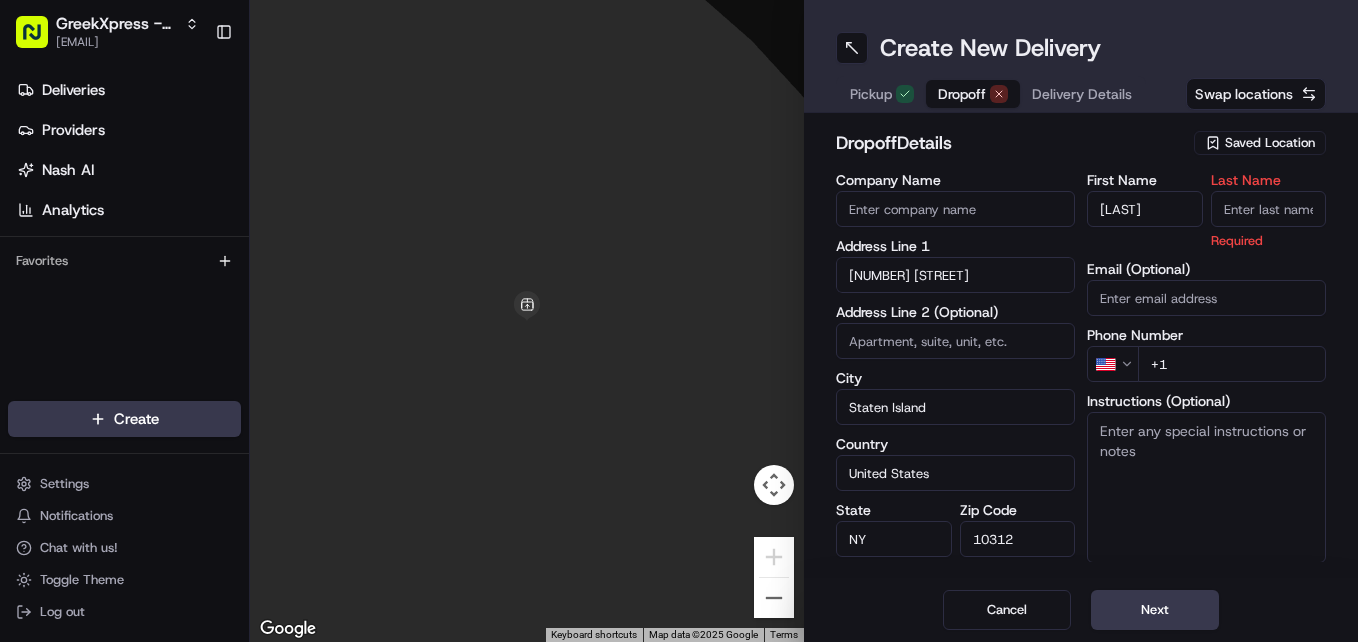 click on "Last Name" at bounding box center (1269, 209) 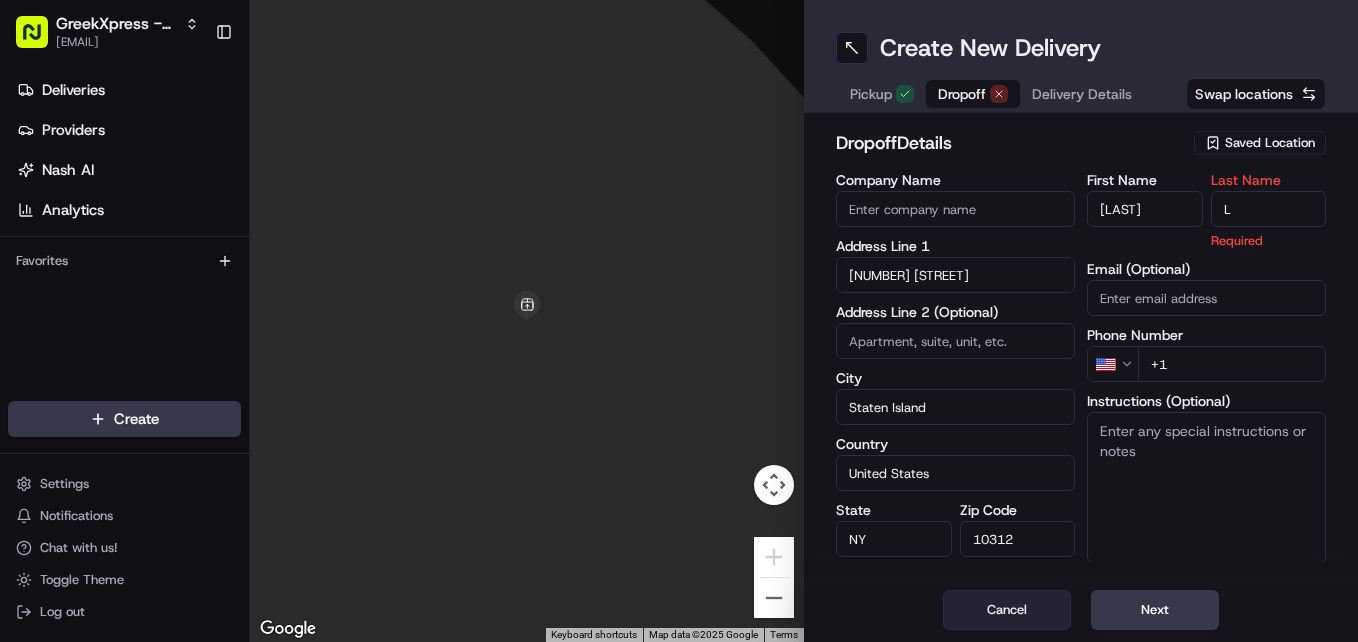 type on "L" 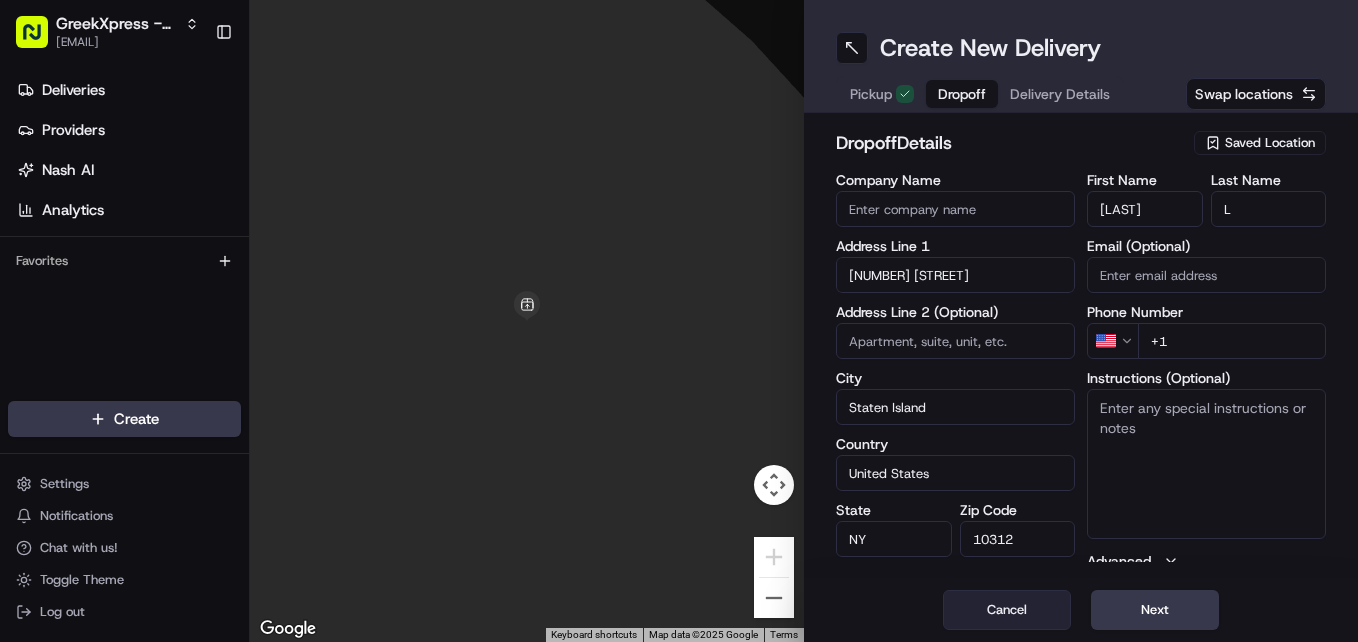 click on "Cancel" at bounding box center [1007, 610] 